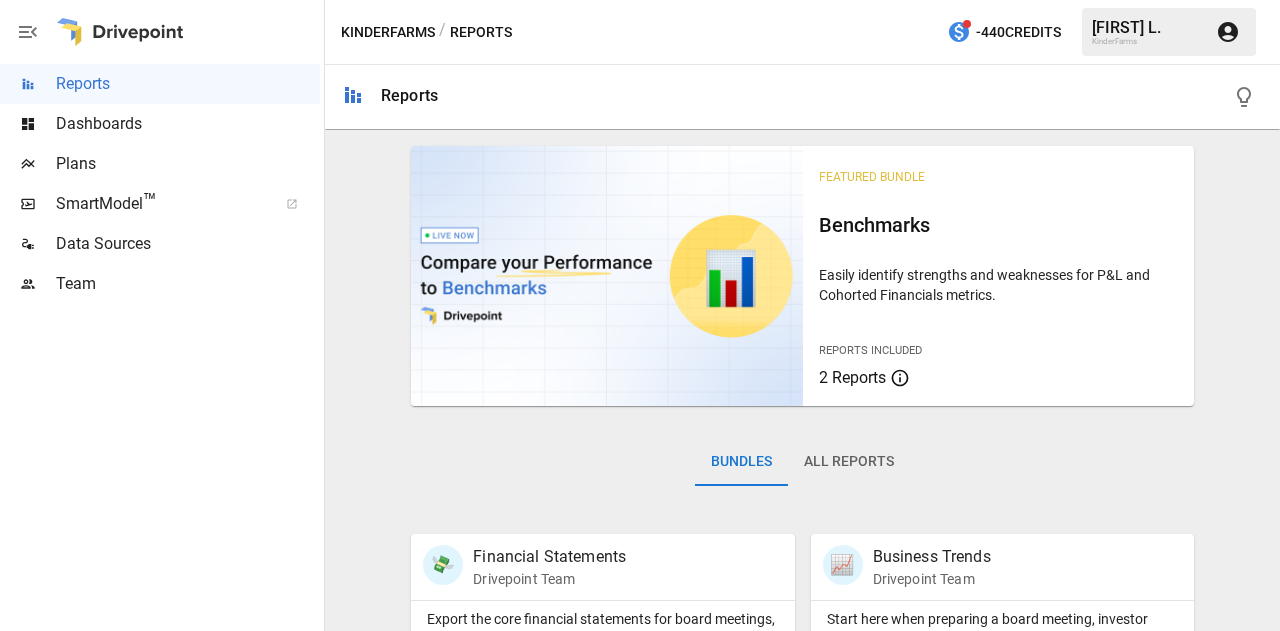 scroll, scrollTop: 0, scrollLeft: 0, axis: both 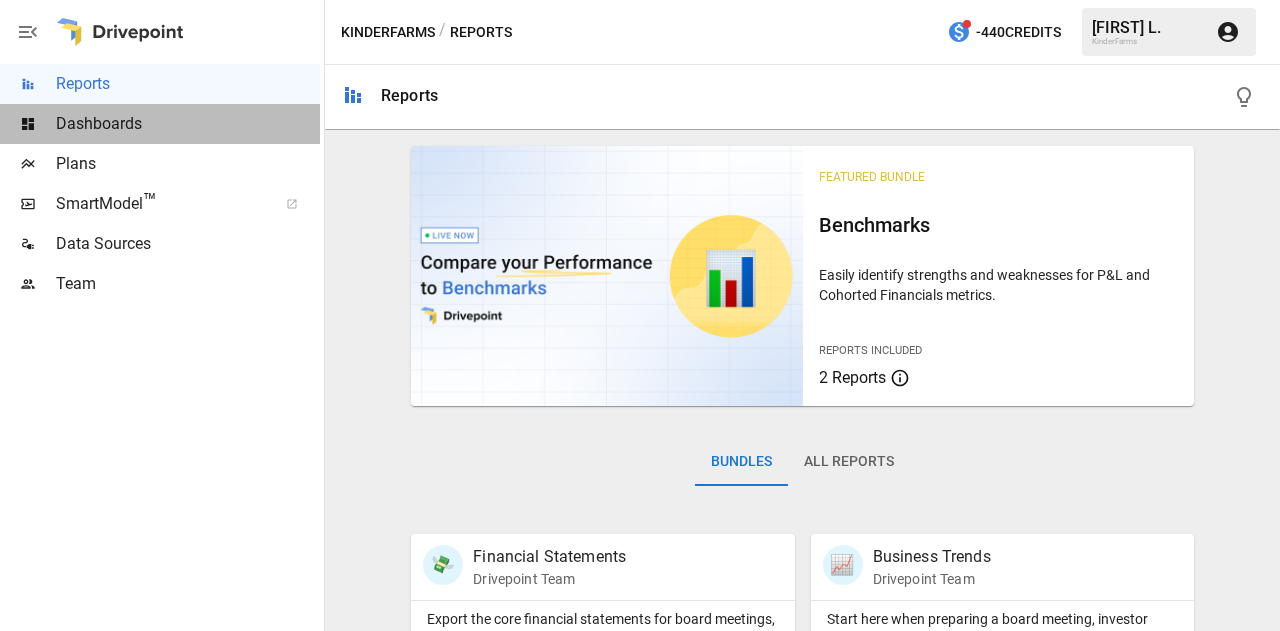 click on "Dashboards" at bounding box center (188, 124) 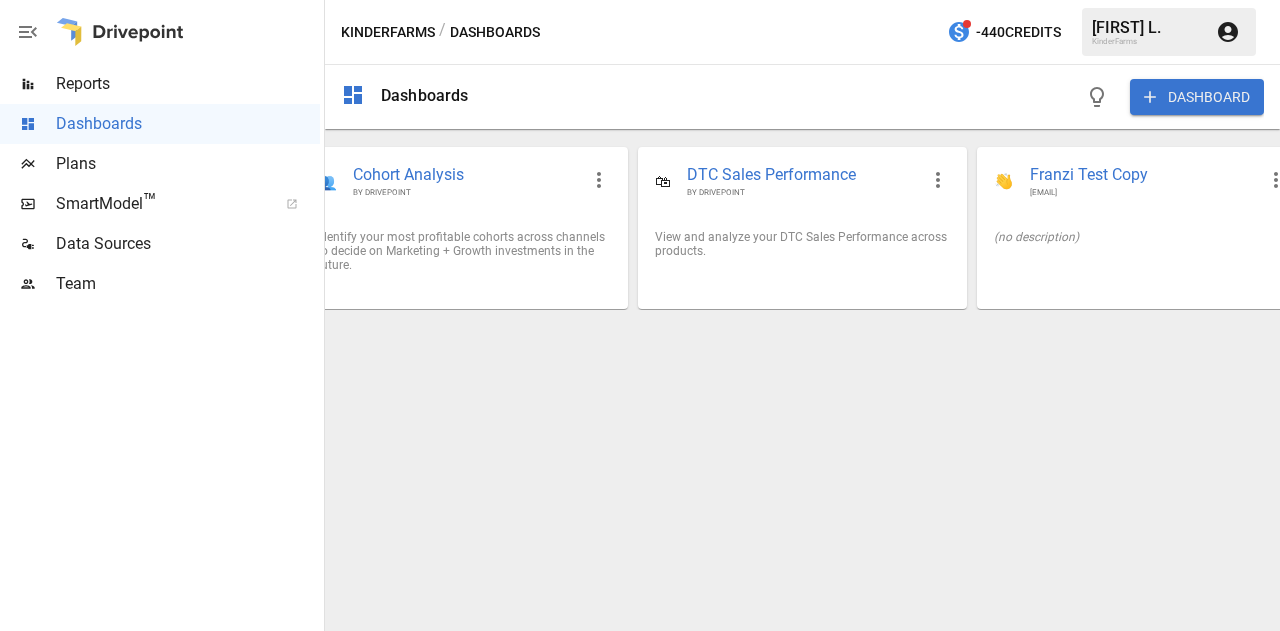 click on "DASHBOARD" at bounding box center (875, 97) 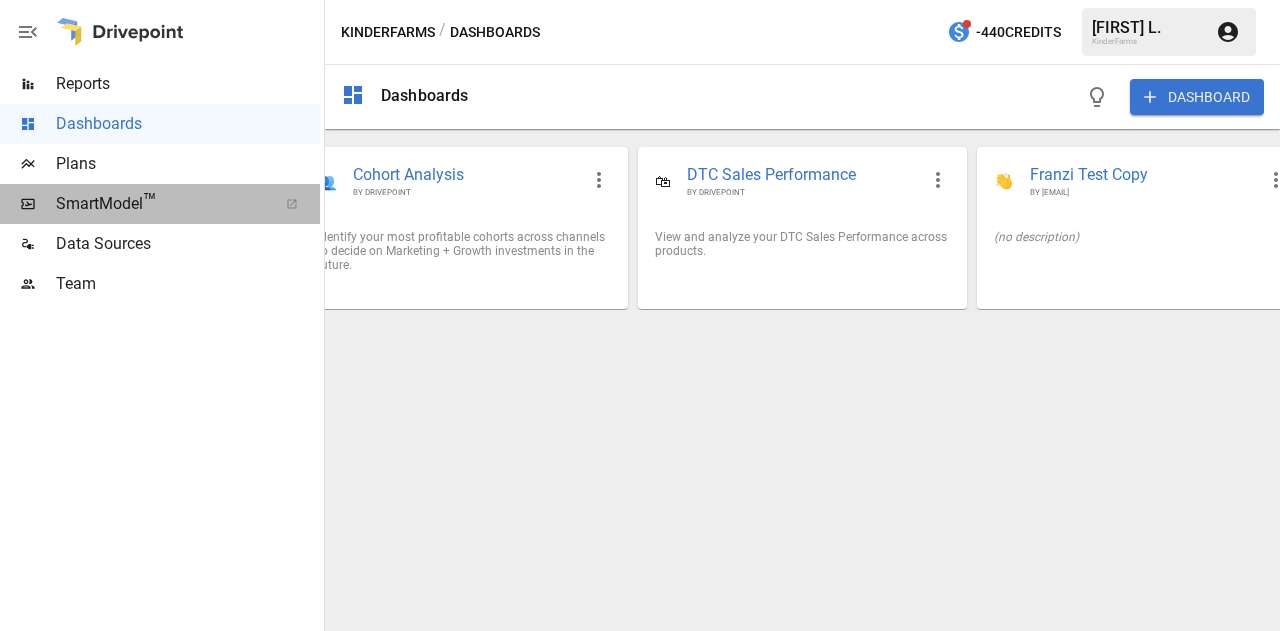 click on "SmartModel ™" at bounding box center [160, 204] 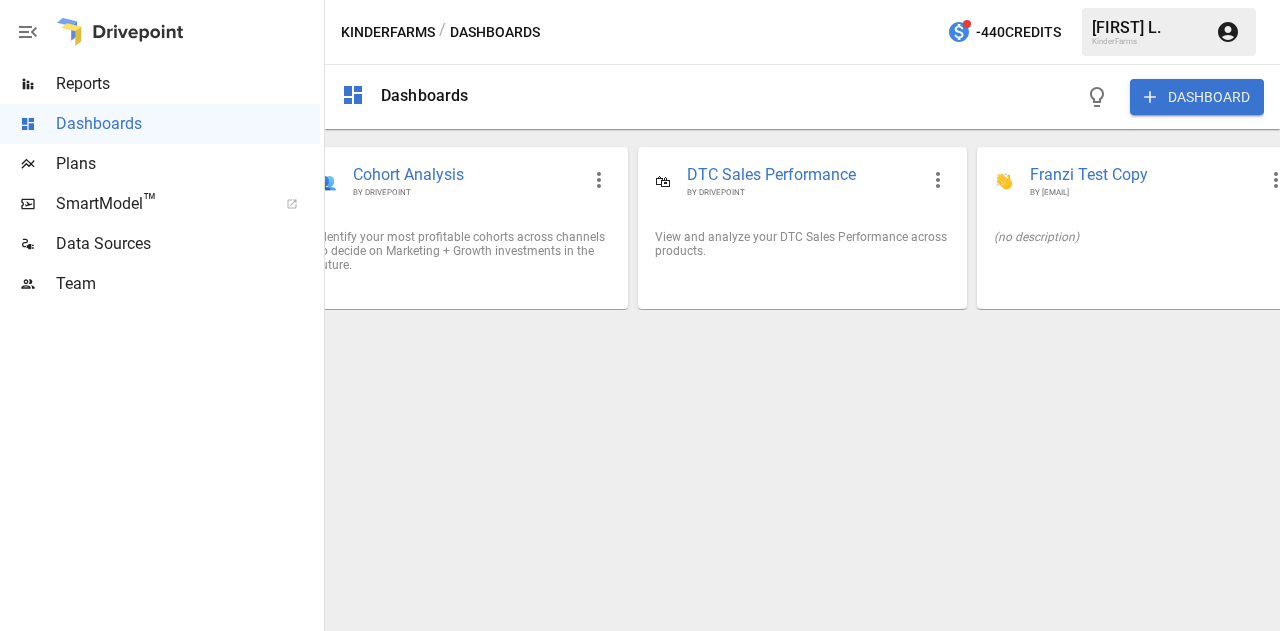 click on "Reports" at bounding box center [188, 84] 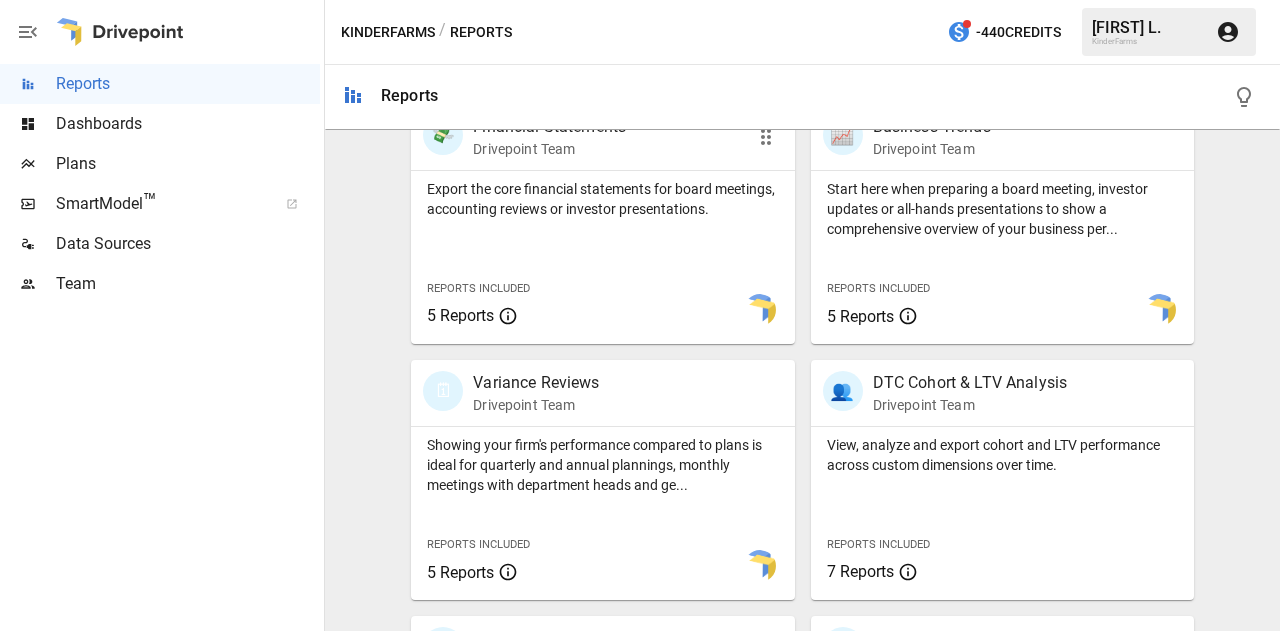 scroll, scrollTop: 236, scrollLeft: 0, axis: vertical 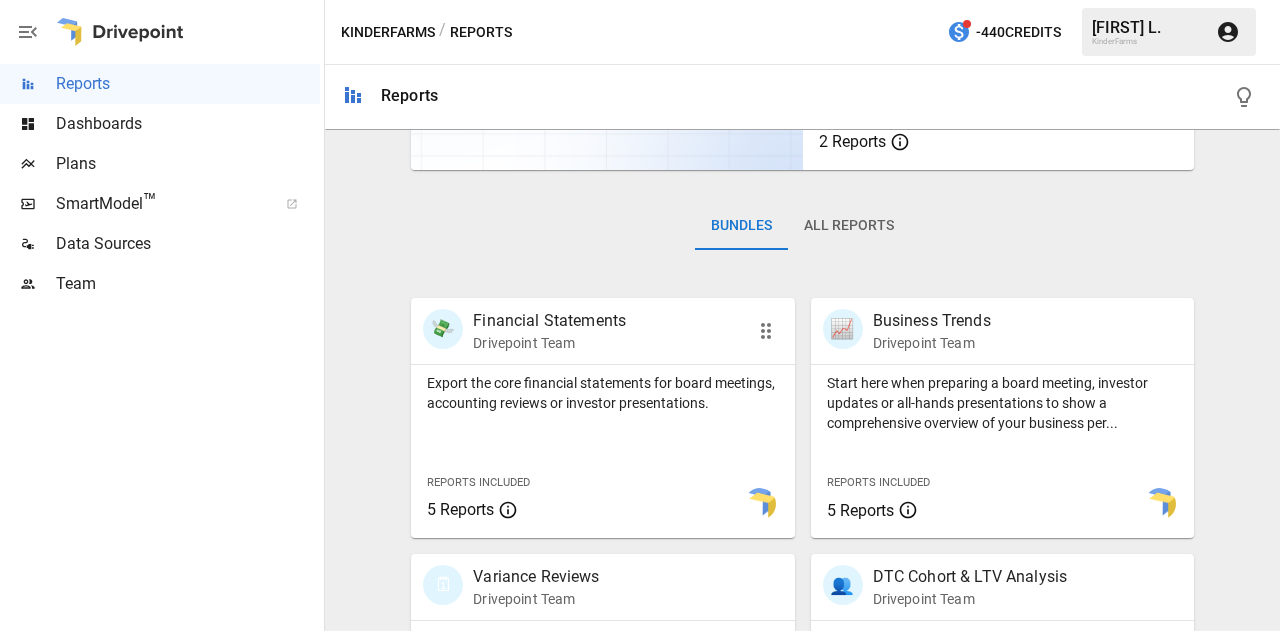 click on "Financial Statements" at bounding box center [549, 321] 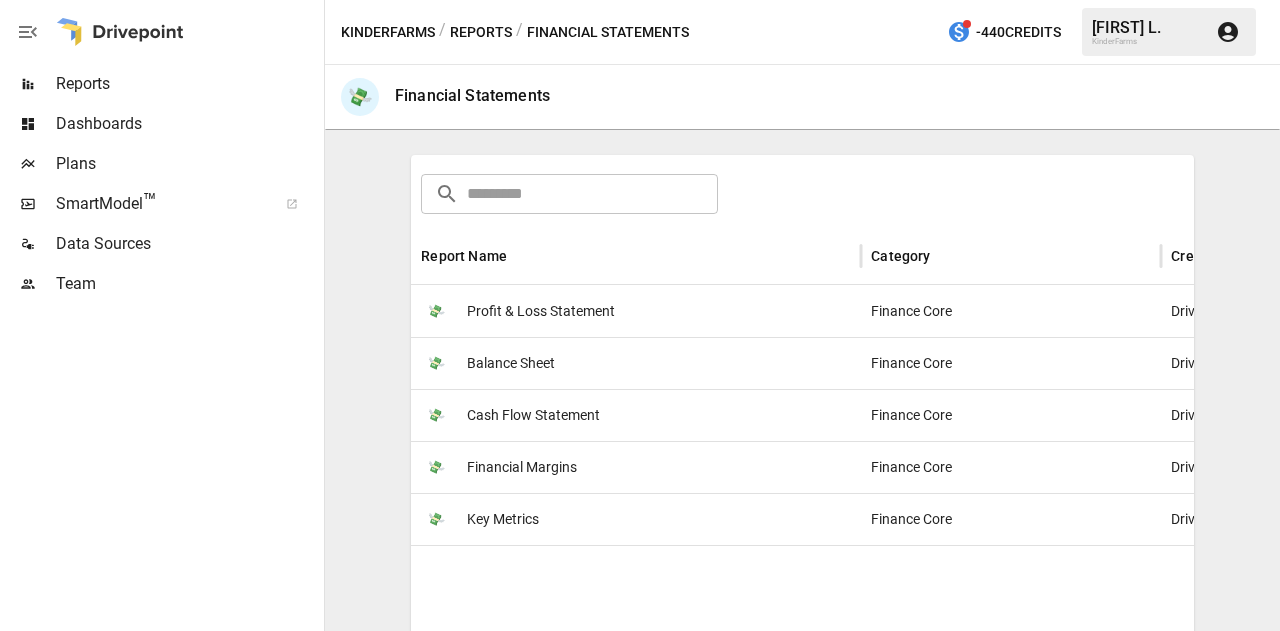scroll, scrollTop: 284, scrollLeft: 0, axis: vertical 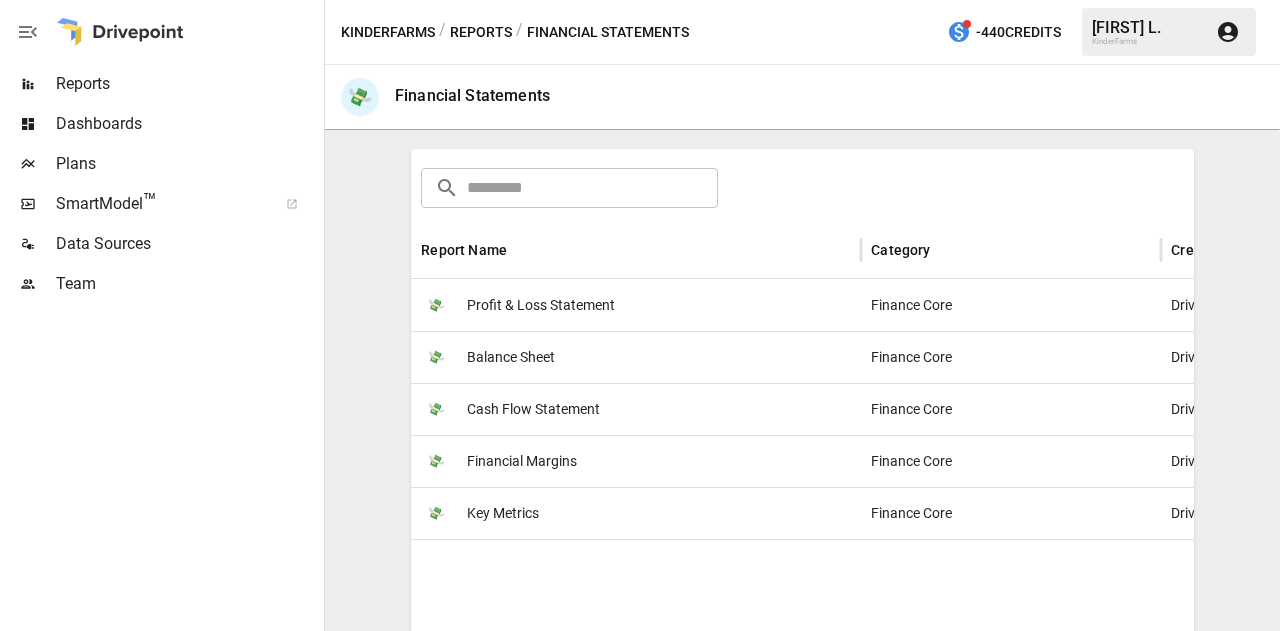 click on "Profit & Loss Statement" at bounding box center [541, 305] 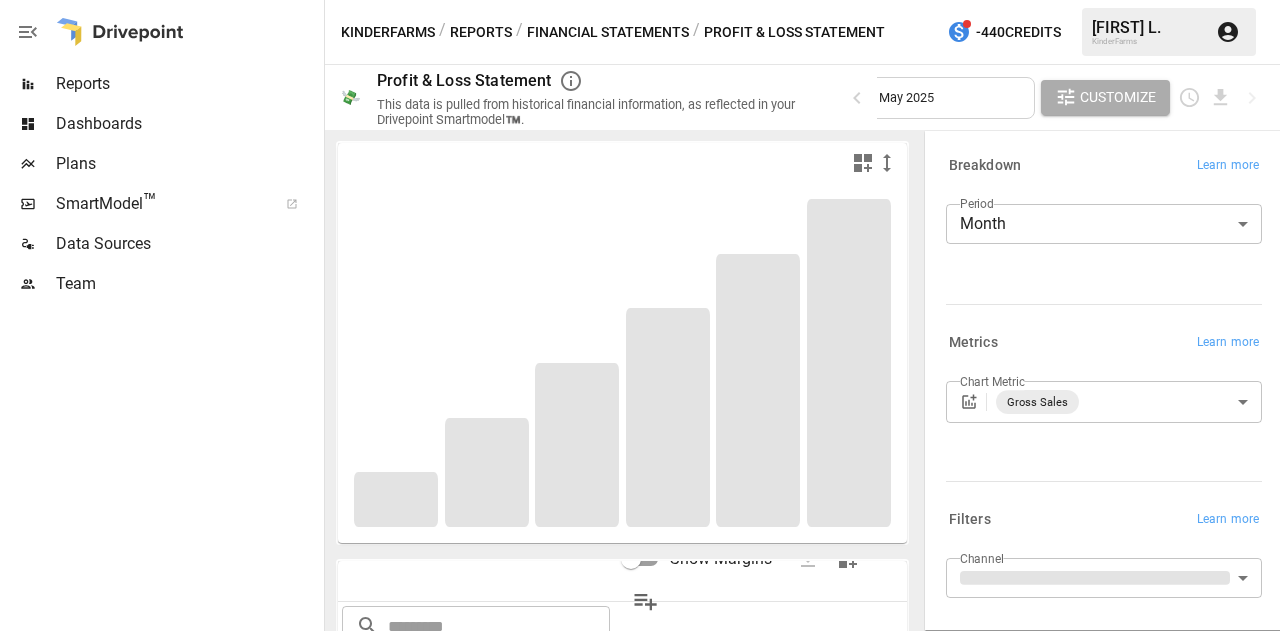 scroll, scrollTop: 353, scrollLeft: 0, axis: vertical 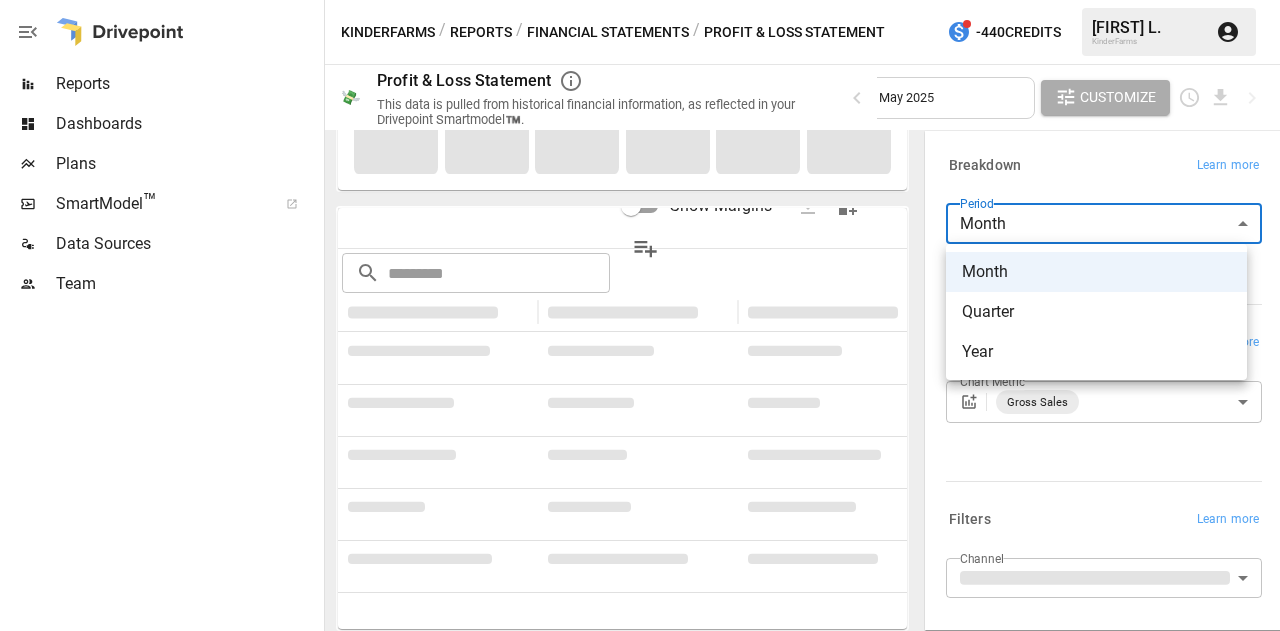 click on "**********" at bounding box center [640, 0] 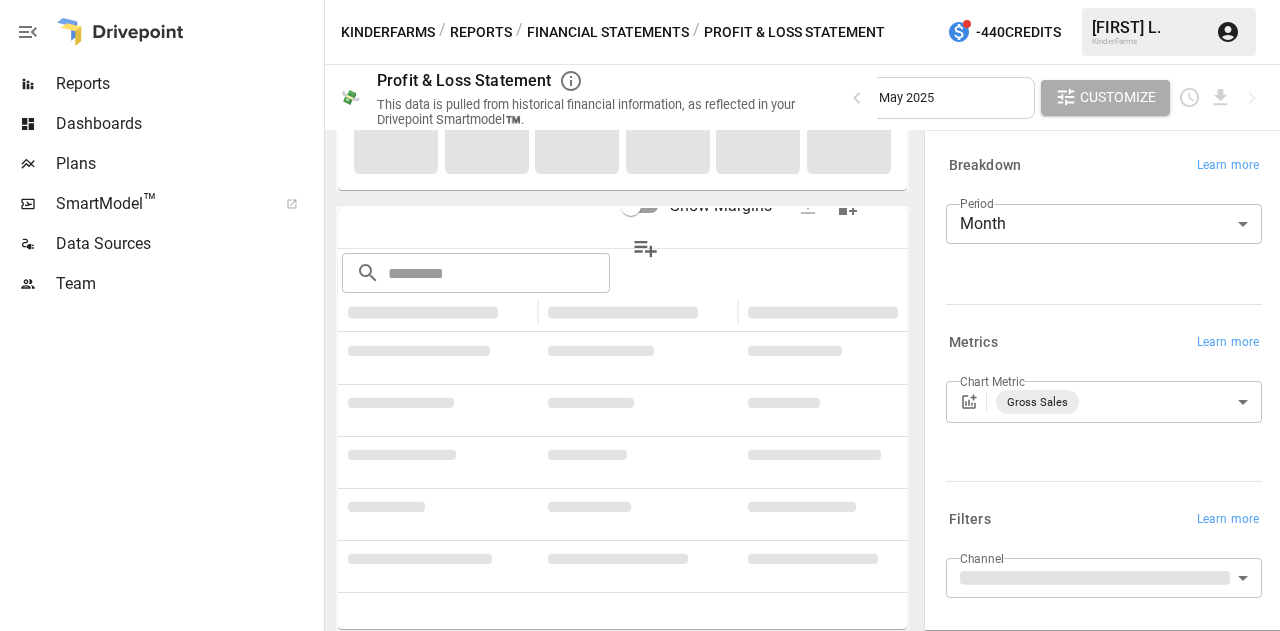 click on "May 2024 - May 2025" at bounding box center (874, 97) 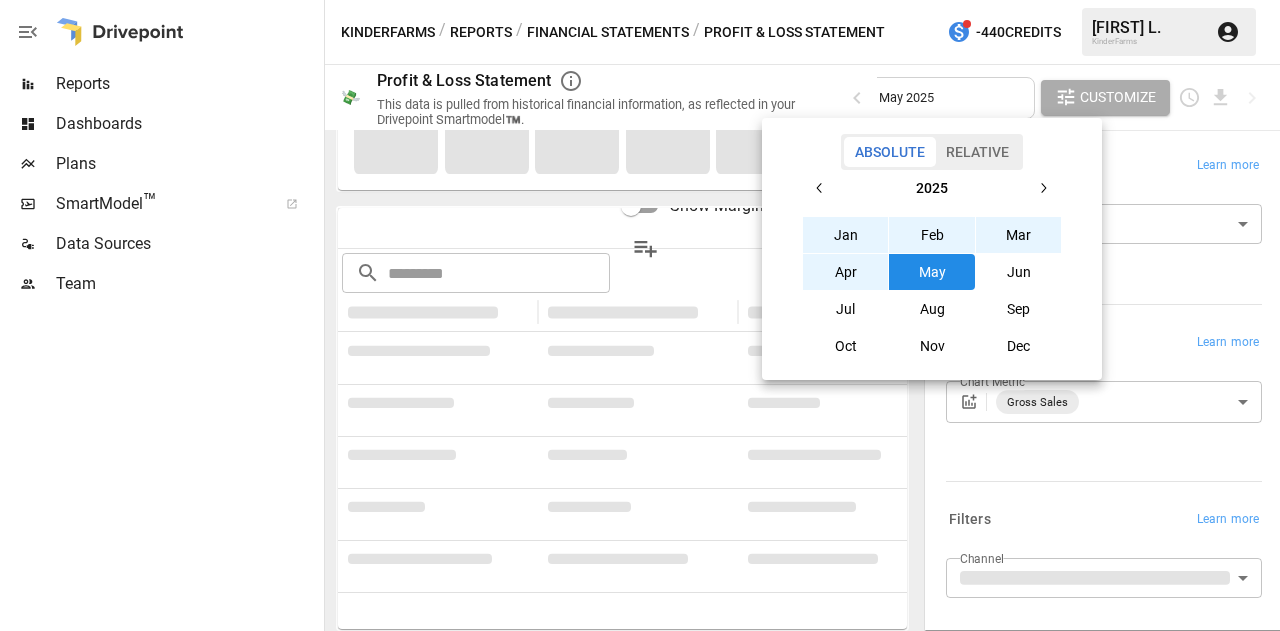 click on "May" at bounding box center [932, 272] 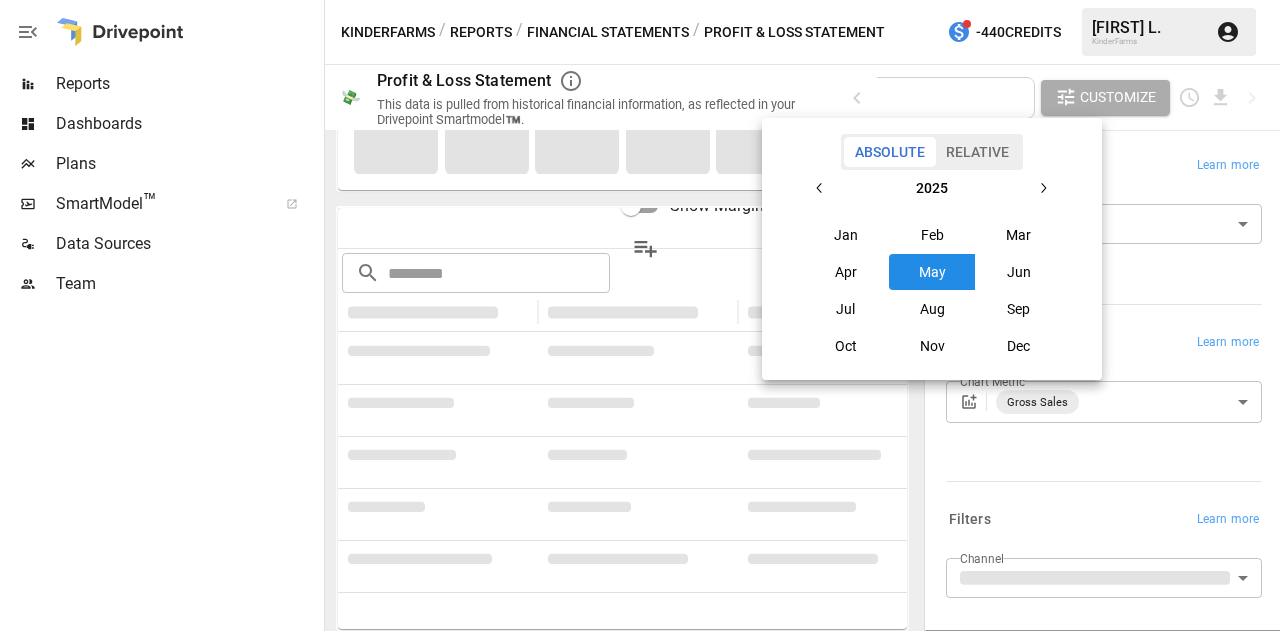 click at bounding box center (640, 315) 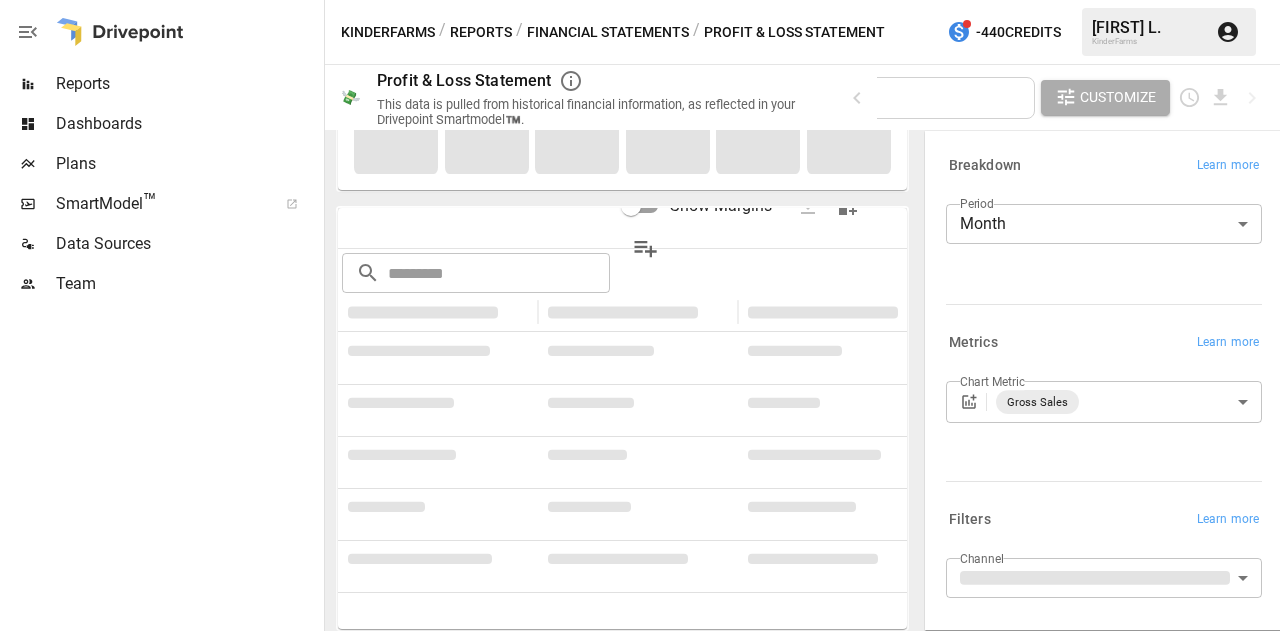 scroll, scrollTop: 0, scrollLeft: 0, axis: both 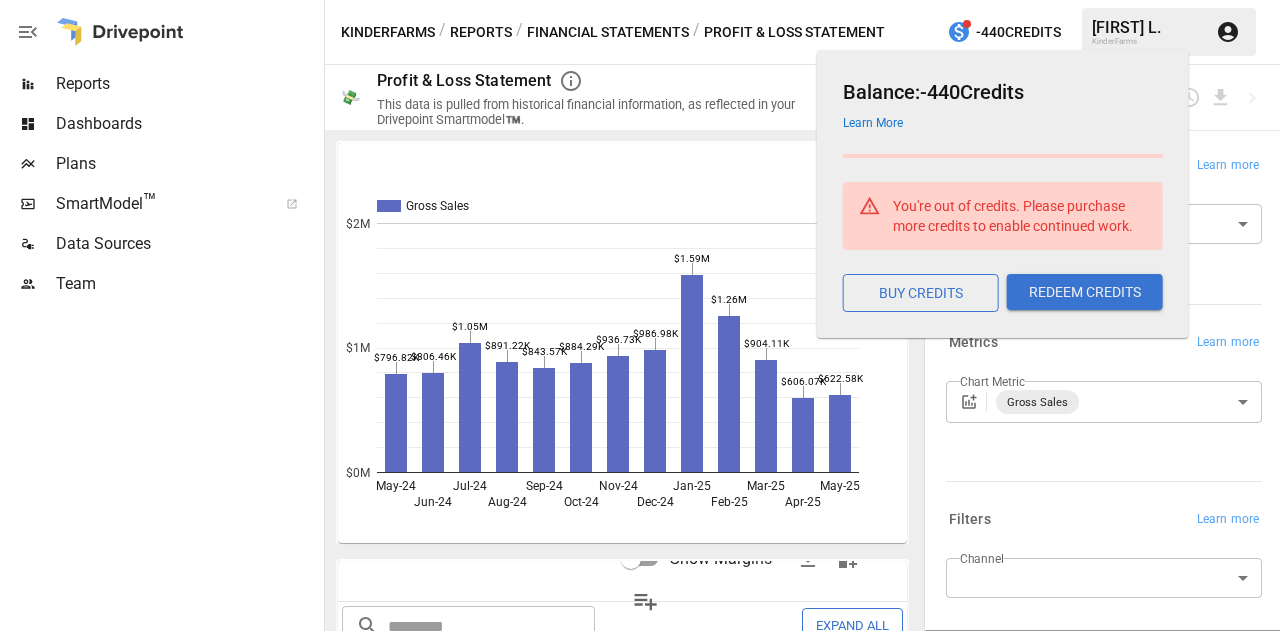 click on "Balance:  -440  Credits Learn More You're out of credits. Please purchase more credits to enable continued work. BUY CREDITS REDEEM CREDITS" at bounding box center (999, 190) 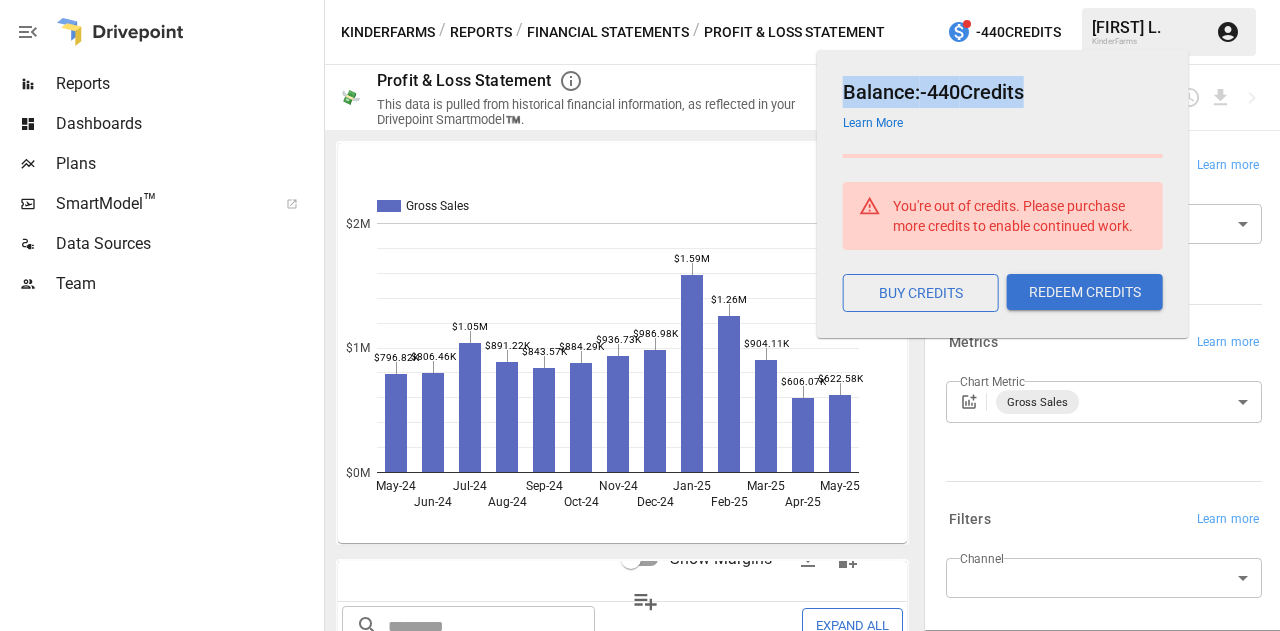 click on "Balance:  -440  Credits" at bounding box center [1003, 92] 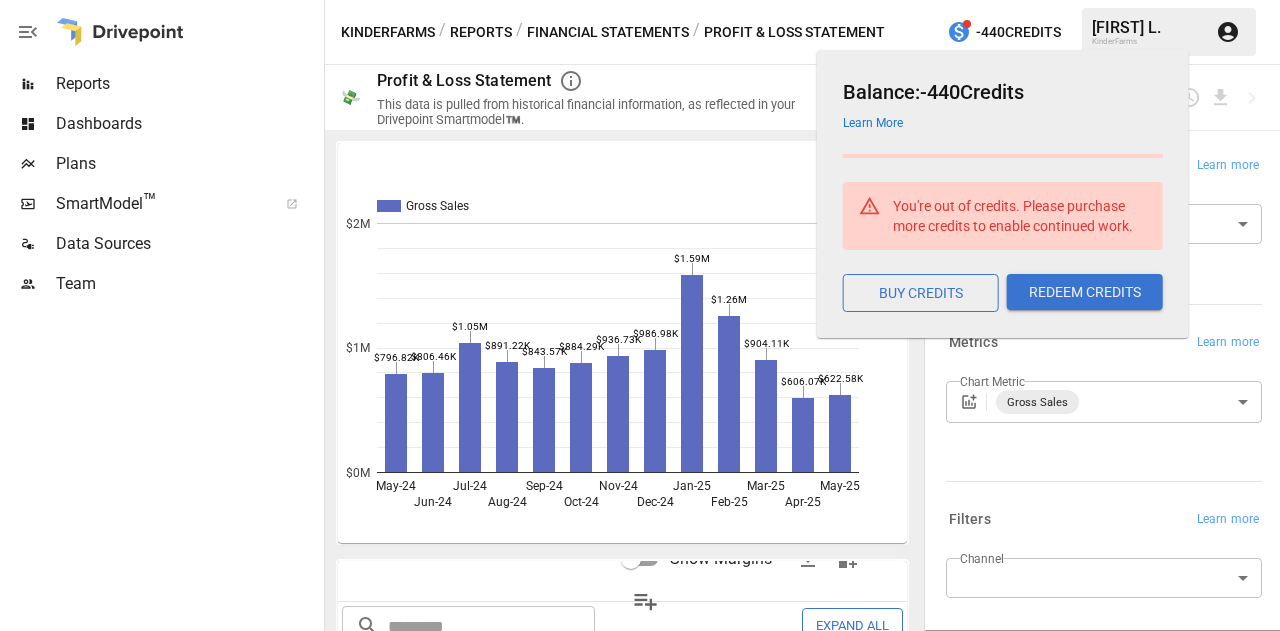 click on "Balance:  -440  Credits" at bounding box center [1003, 92] 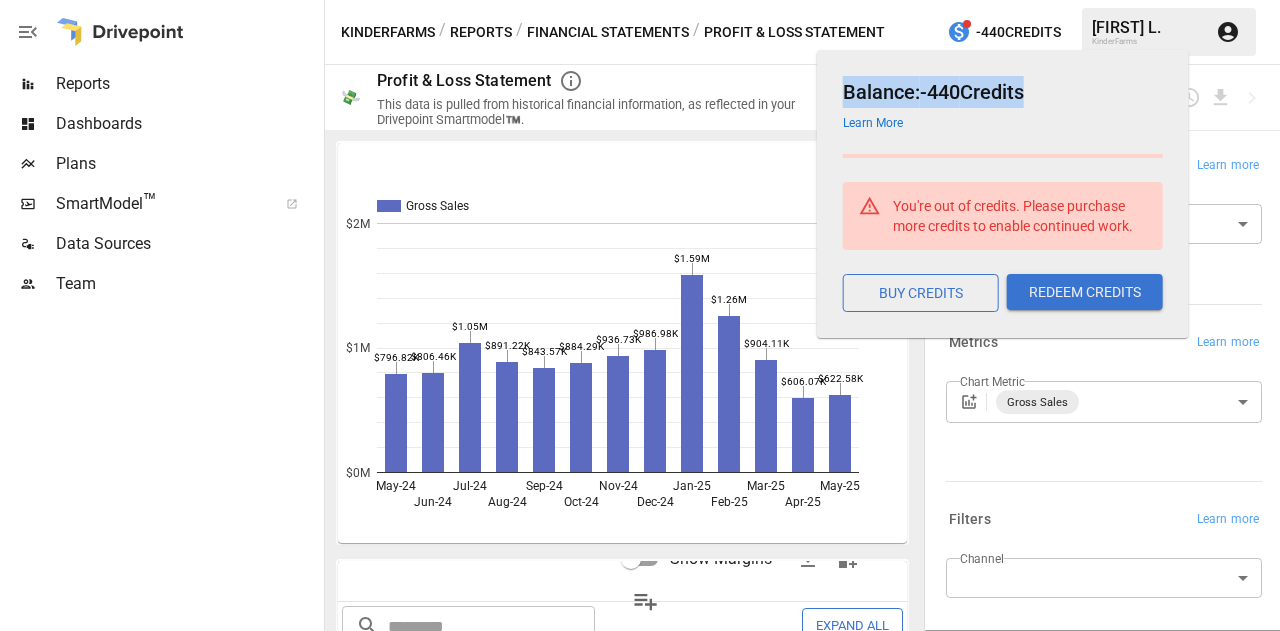 click on "Balance:  -440  Credits" at bounding box center (1003, 92) 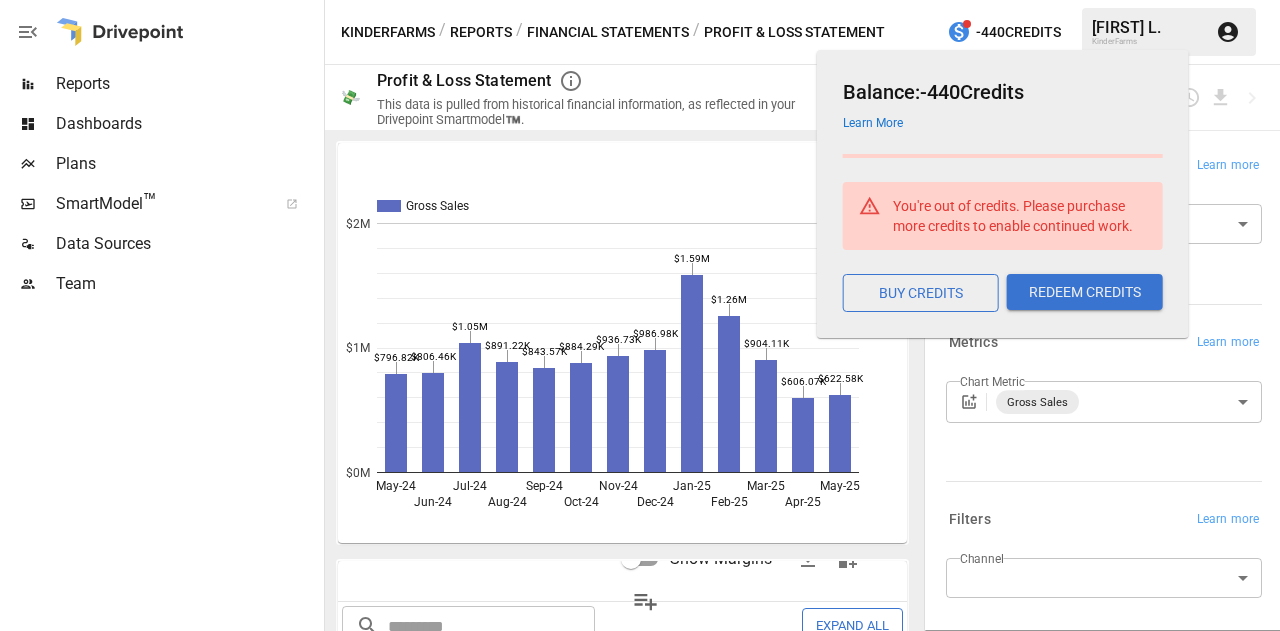 drag, startPoint x: 854, startPoint y: 96, endPoint x: 1110, endPoint y: 105, distance: 256.15814 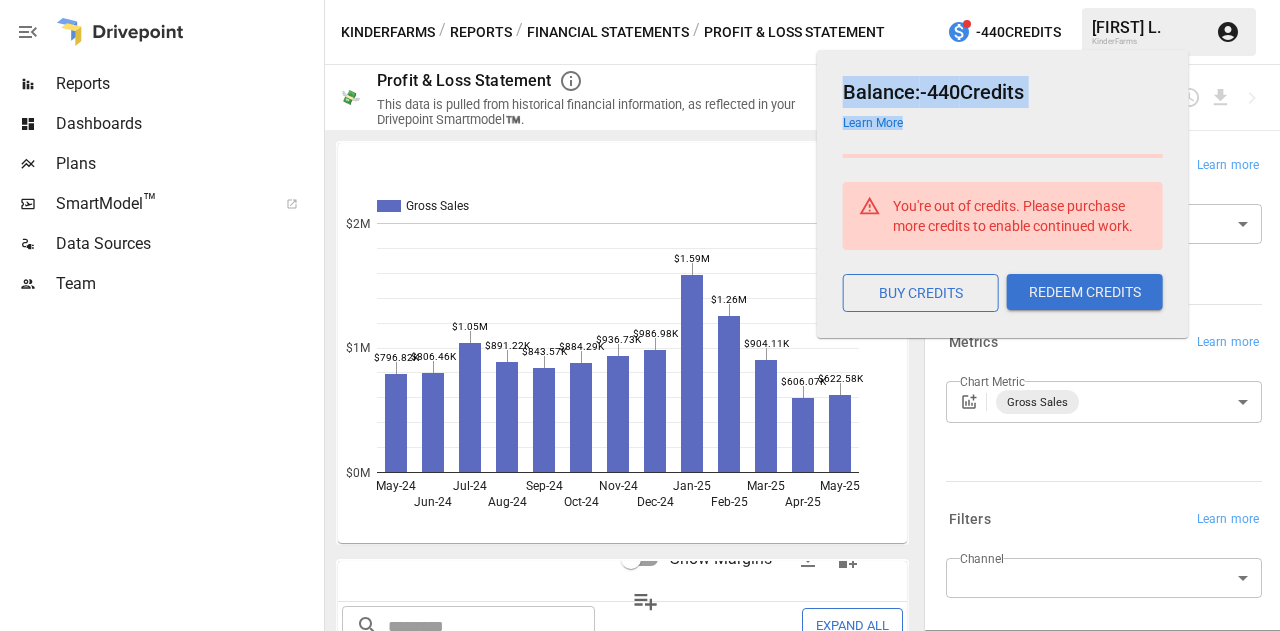 drag, startPoint x: 841, startPoint y: 89, endPoint x: 1074, endPoint y: 125, distance: 235.76471 